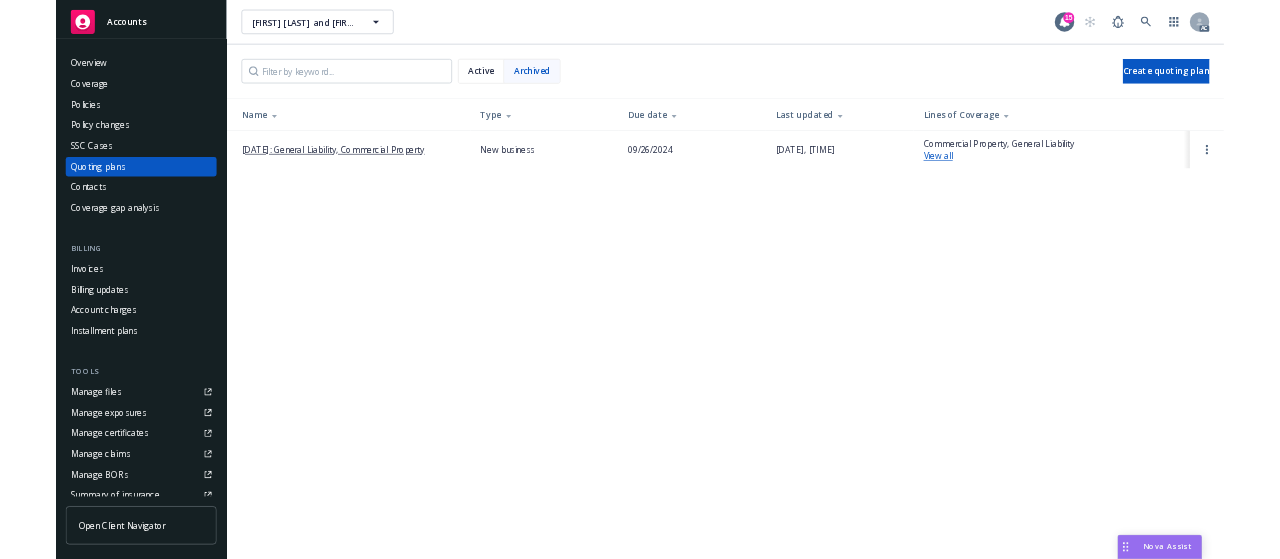 scroll, scrollTop: 0, scrollLeft: 0, axis: both 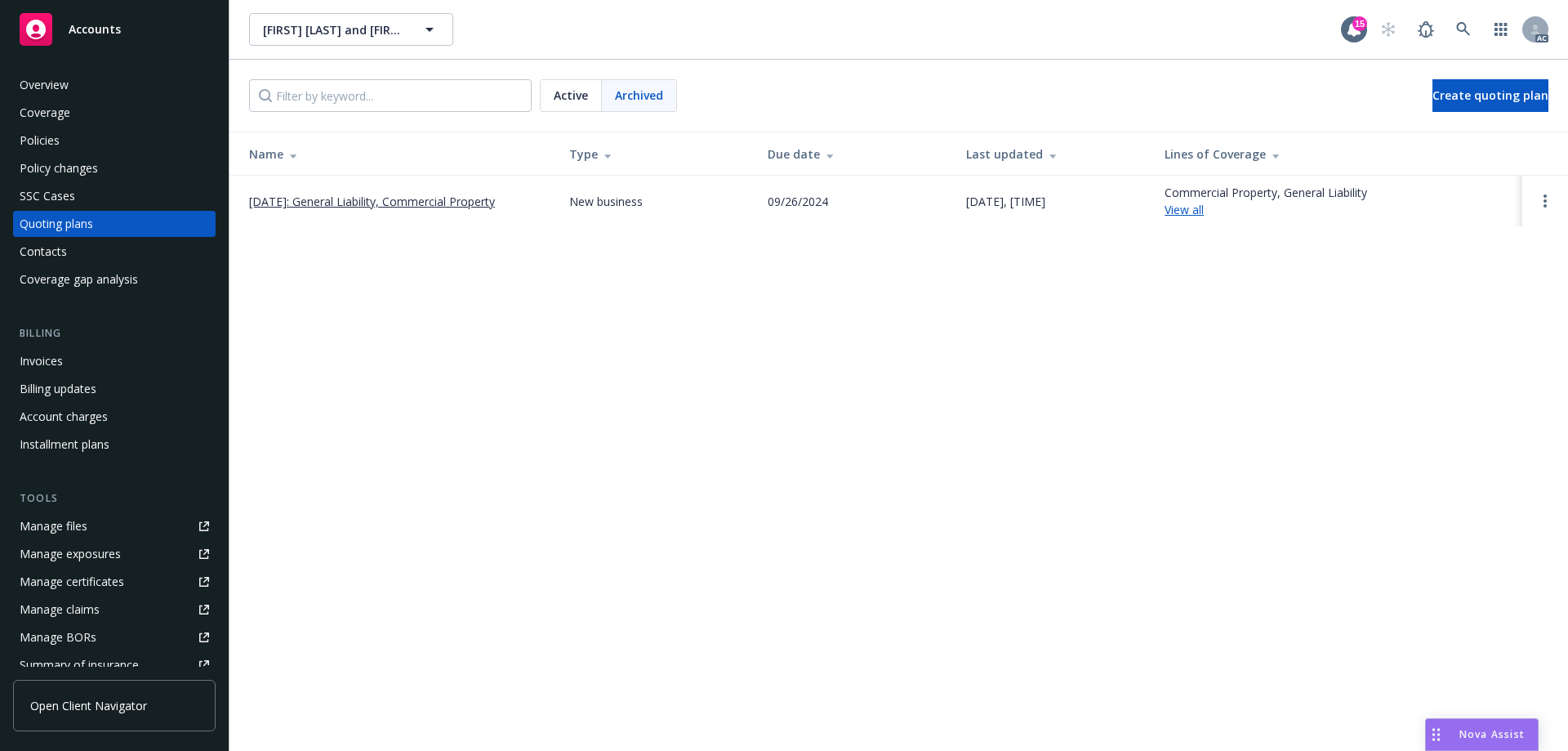 click on "[FIRST] [LAST] and [FIRST] [LAST], as Co-Trustees of THE [FIRST] AND [FIRST] FAMILY T [FIRST] [LAST] and [FIRST] [LAST], as Co-Trustees of THE [FIRST] AND [FIRST] FAMILY T [DATE]: General Liability, Commercial Property New business [DATE] [DATE], [TIME] Commercial Property, General Liability View all" at bounding box center [898, 375] 